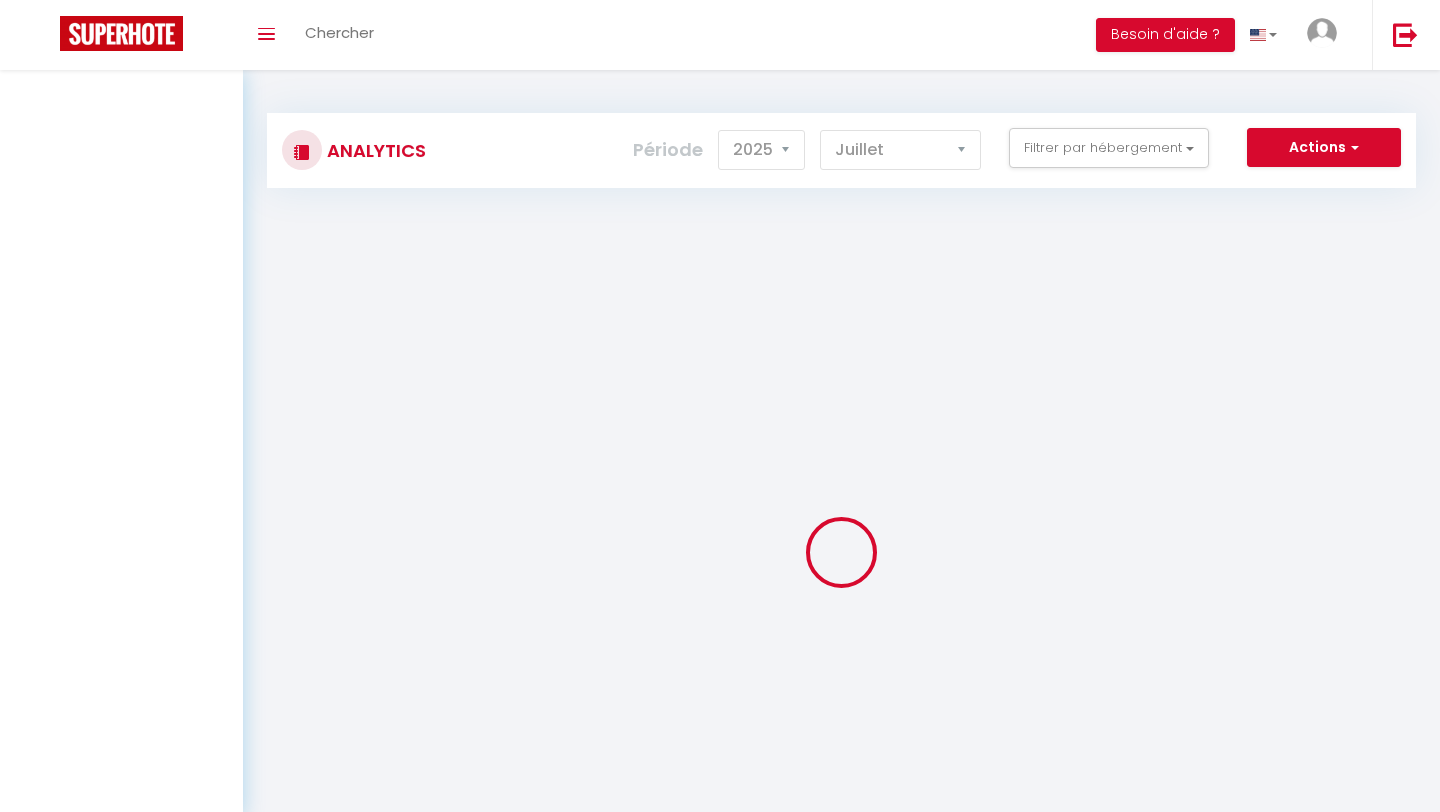 scroll, scrollTop: 0, scrollLeft: 0, axis: both 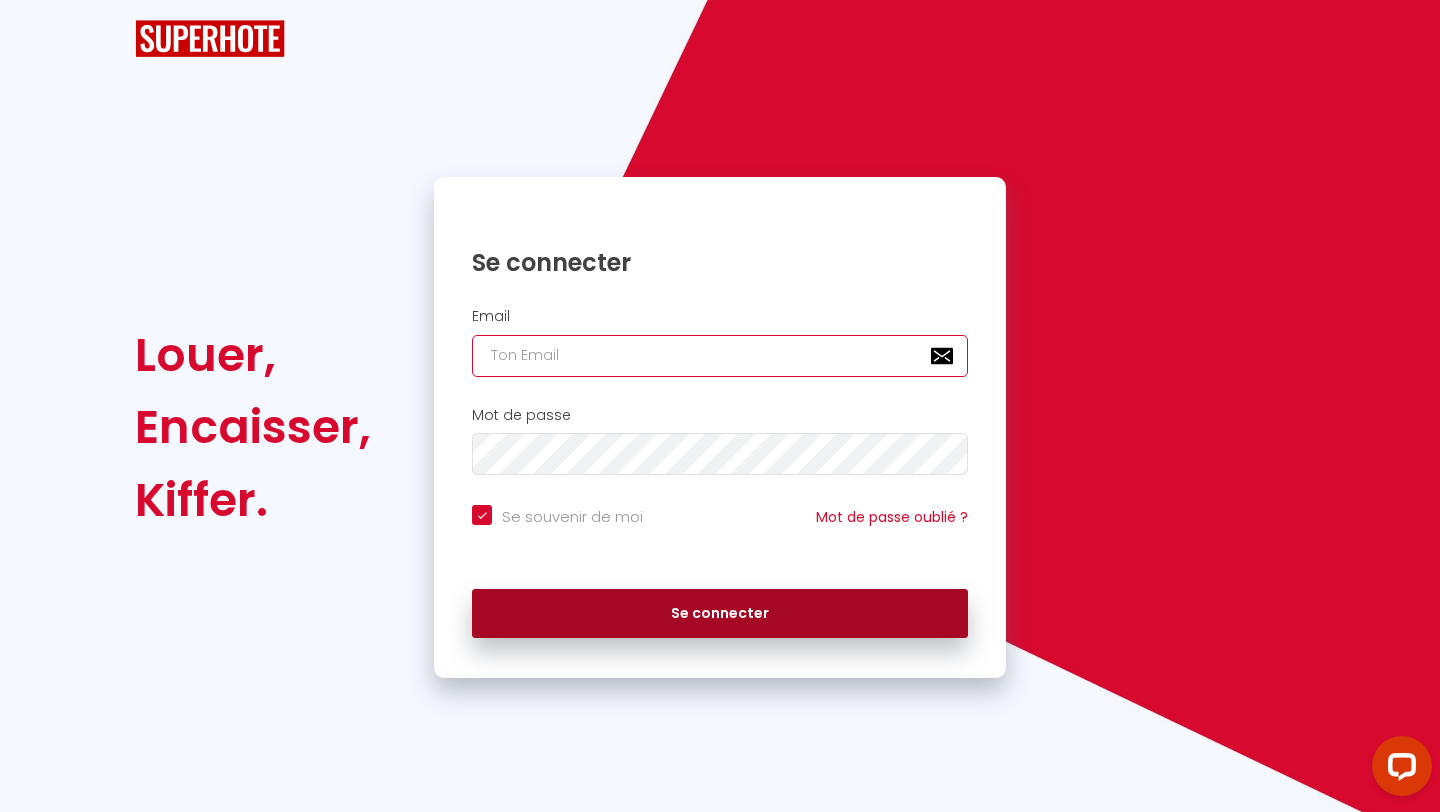 type on "[EMAIL]" 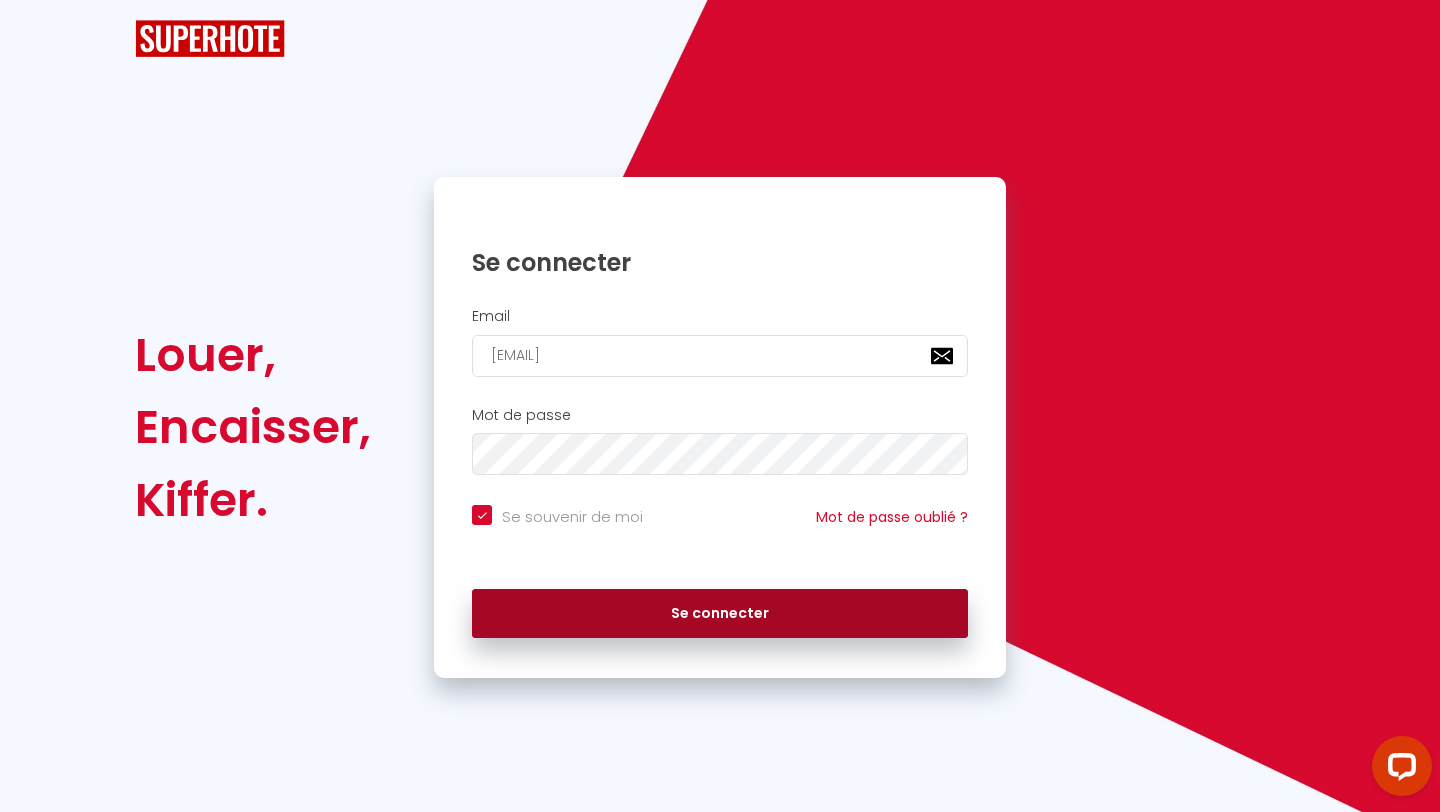 click on "Se connecter" at bounding box center [720, 614] 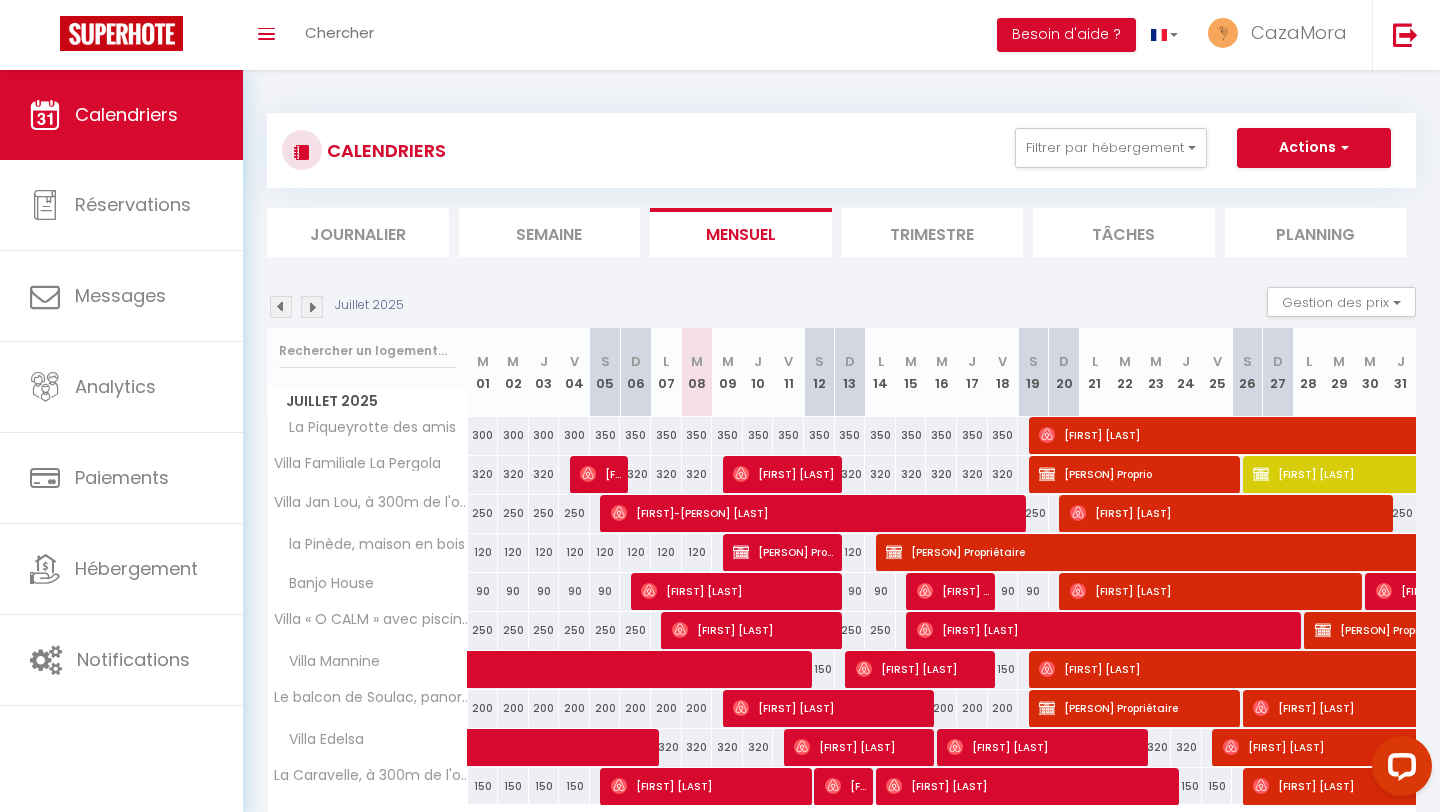 scroll, scrollTop: 126, scrollLeft: 0, axis: vertical 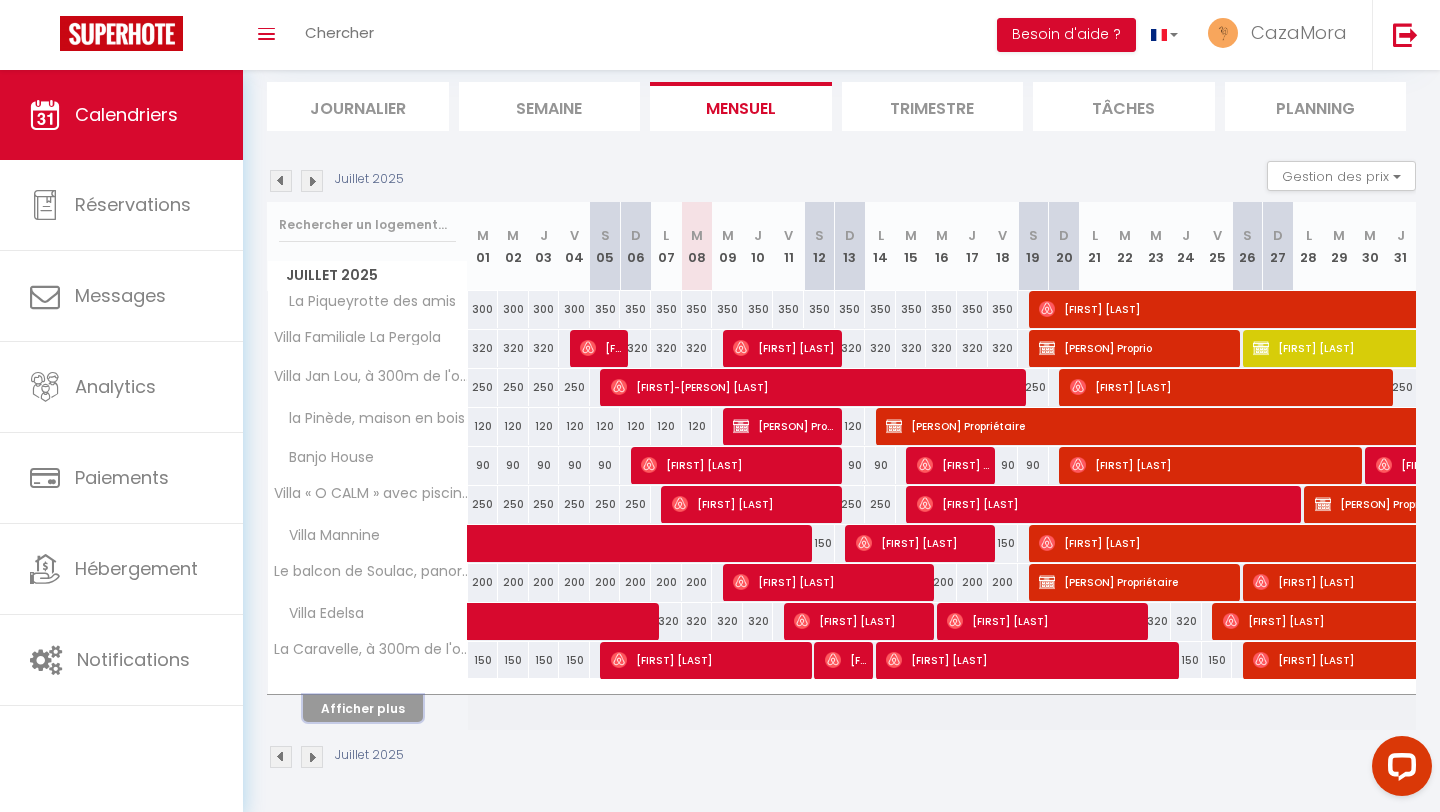 click on "Afficher plus" at bounding box center [363, 708] 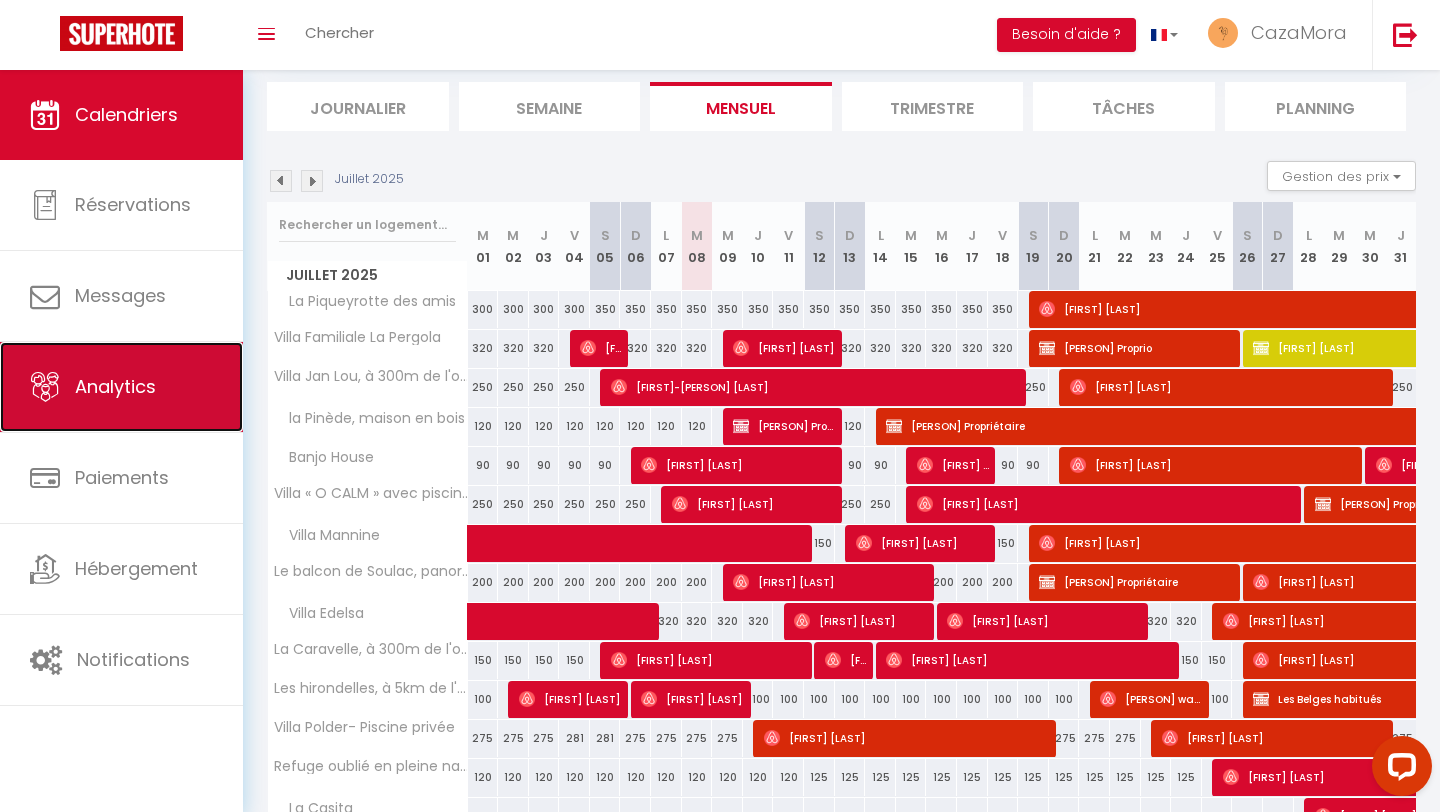 click on "Analytics" at bounding box center (121, 387) 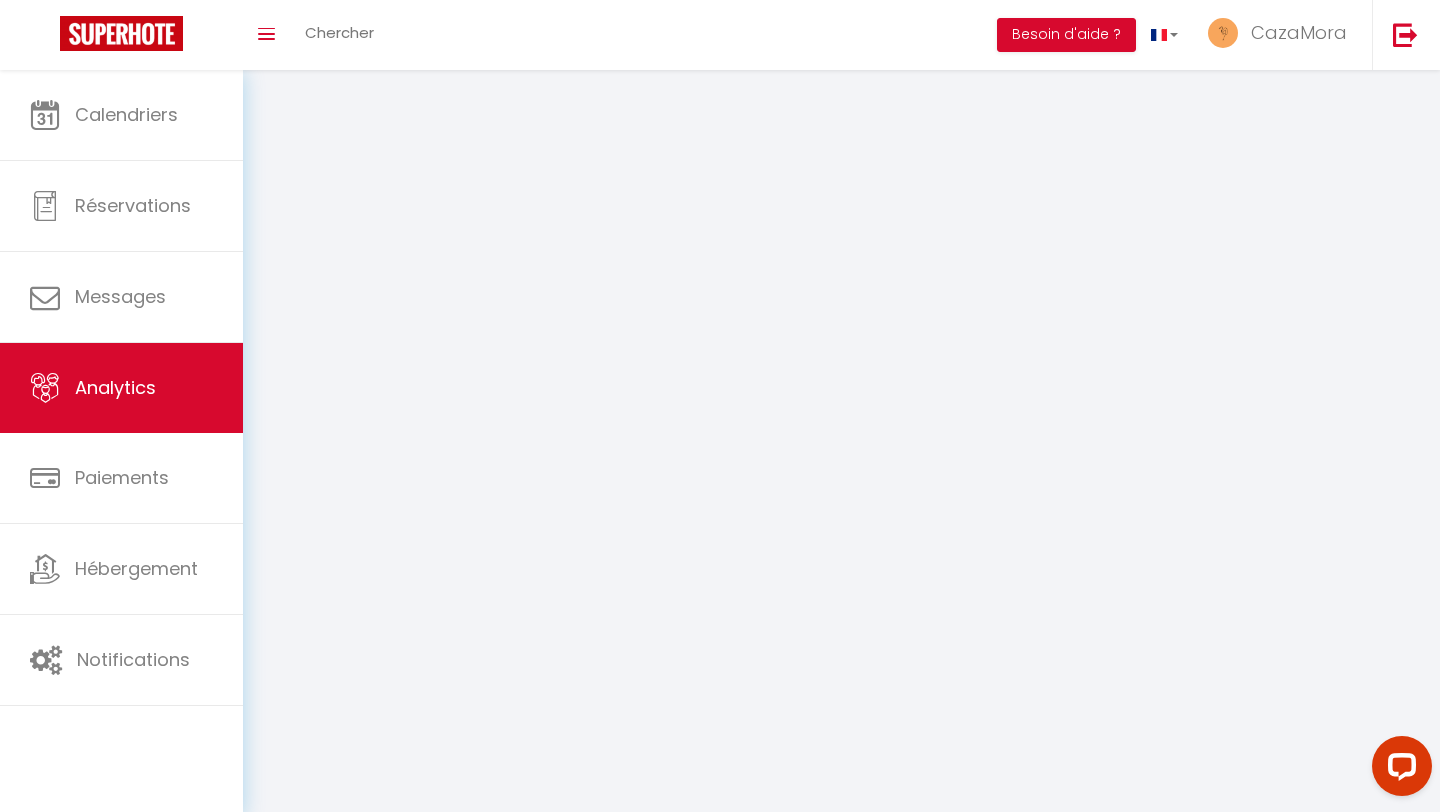 scroll, scrollTop: 0, scrollLeft: 0, axis: both 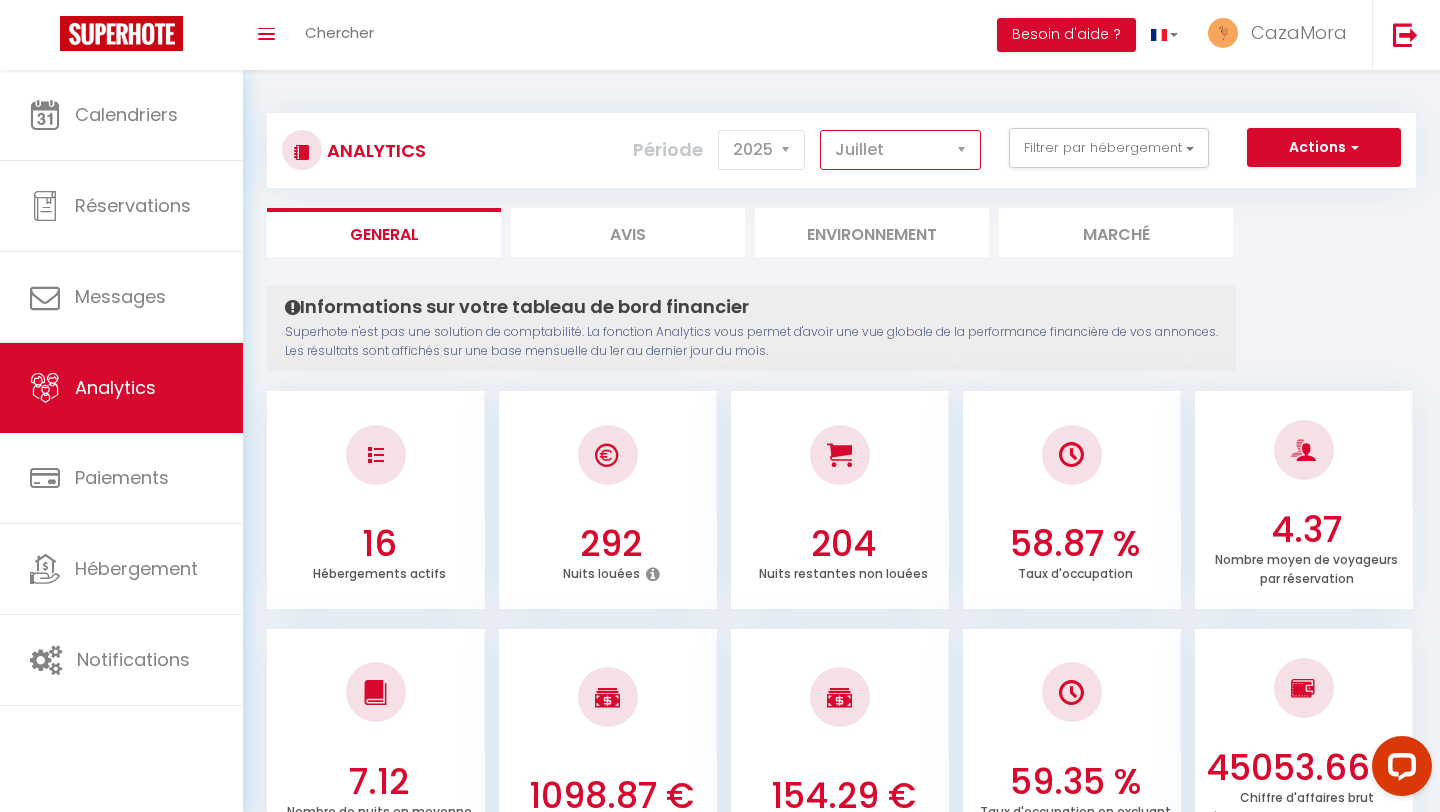 click on "Janvier   Février   Mars   Avril   Mai   Juin   Juillet   Août   Septembre   Octobre   Novembre   Décembre" at bounding box center [900, 150] 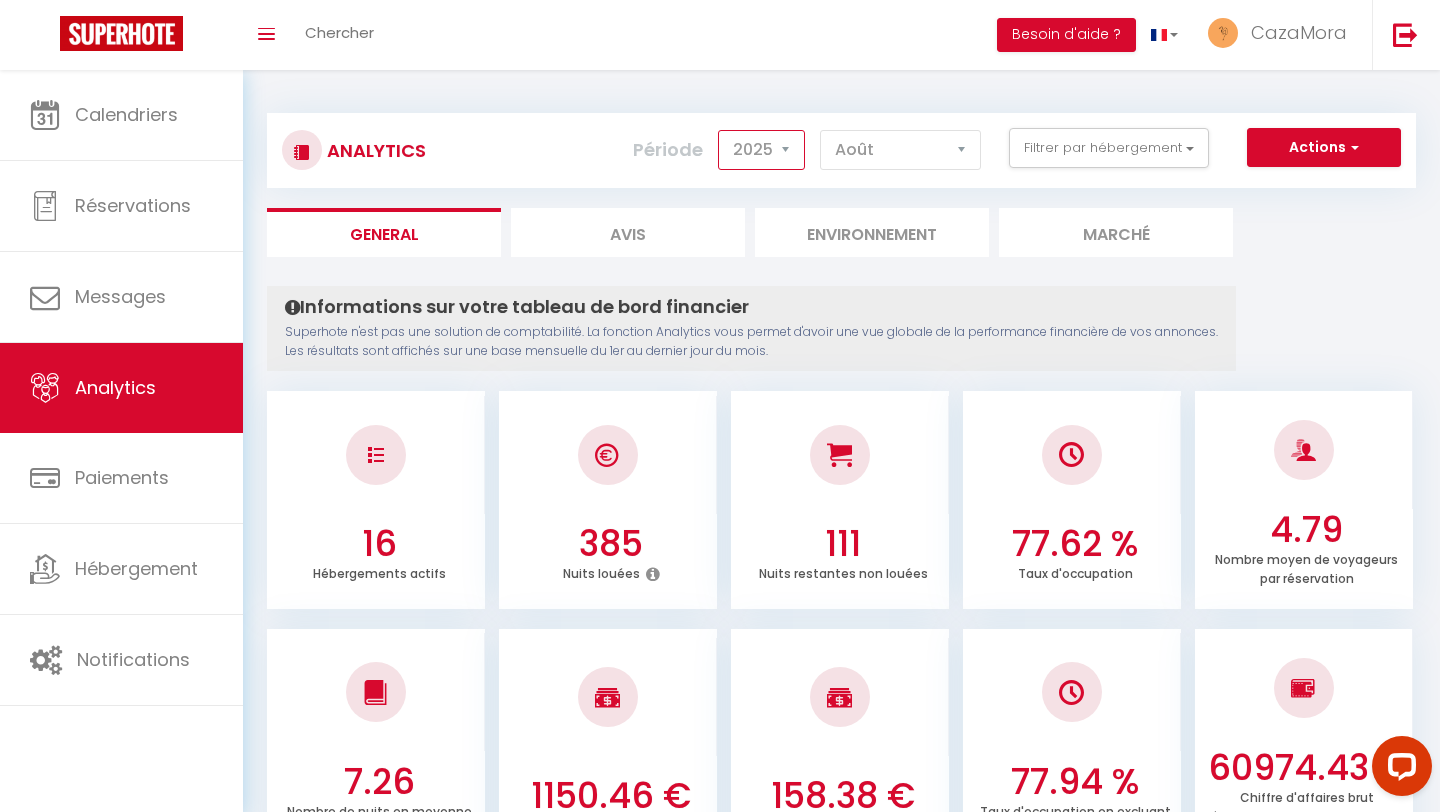 click on "2014 2015 2016 2017 2018 2019 2020 2021 2022 2023 2024 2025 2026 2027" at bounding box center [761, 150] 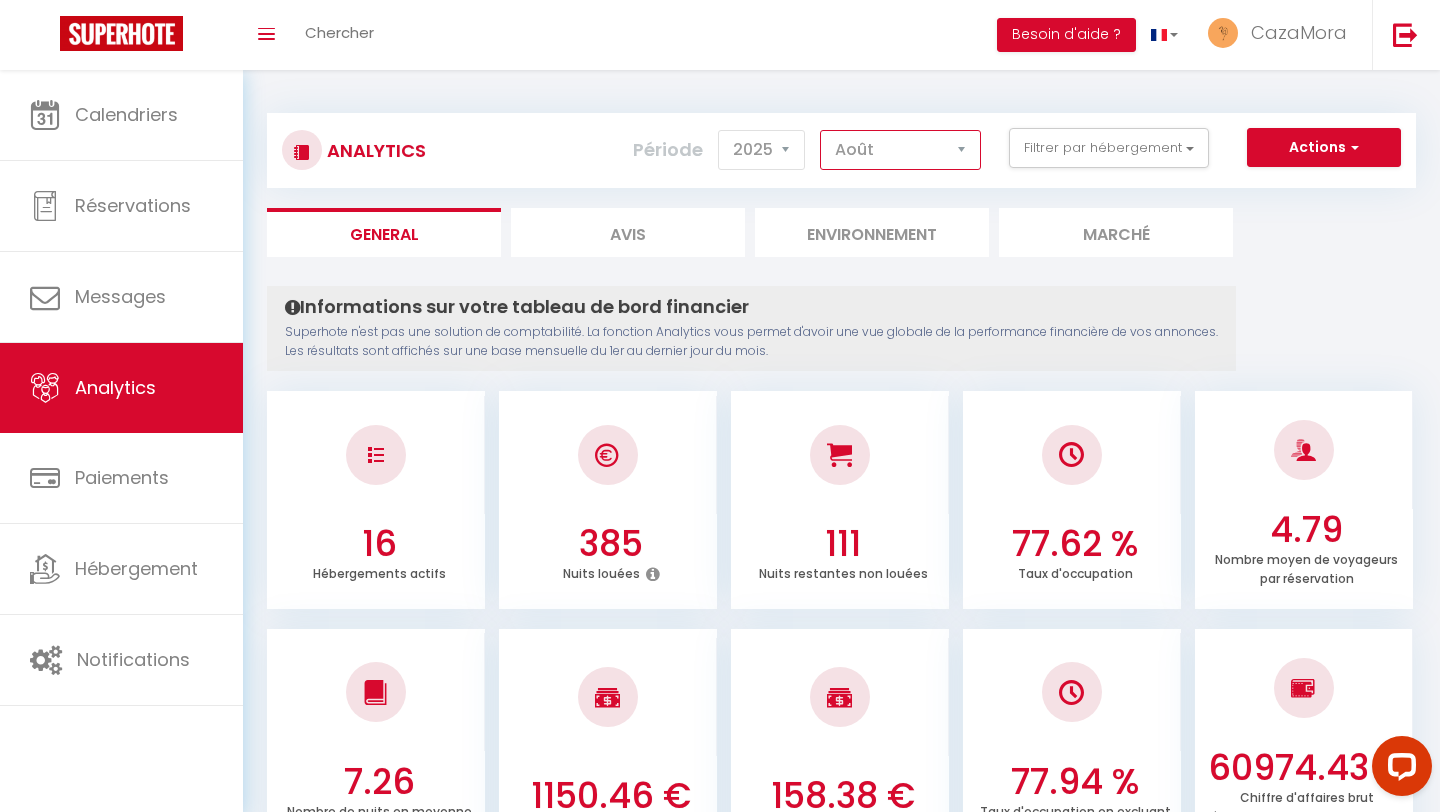 click on "Janvier   Février   Mars   Avril   Mai   Juin   Juillet   Août   Septembre   Octobre   Novembre   Décembre" at bounding box center [900, 150] 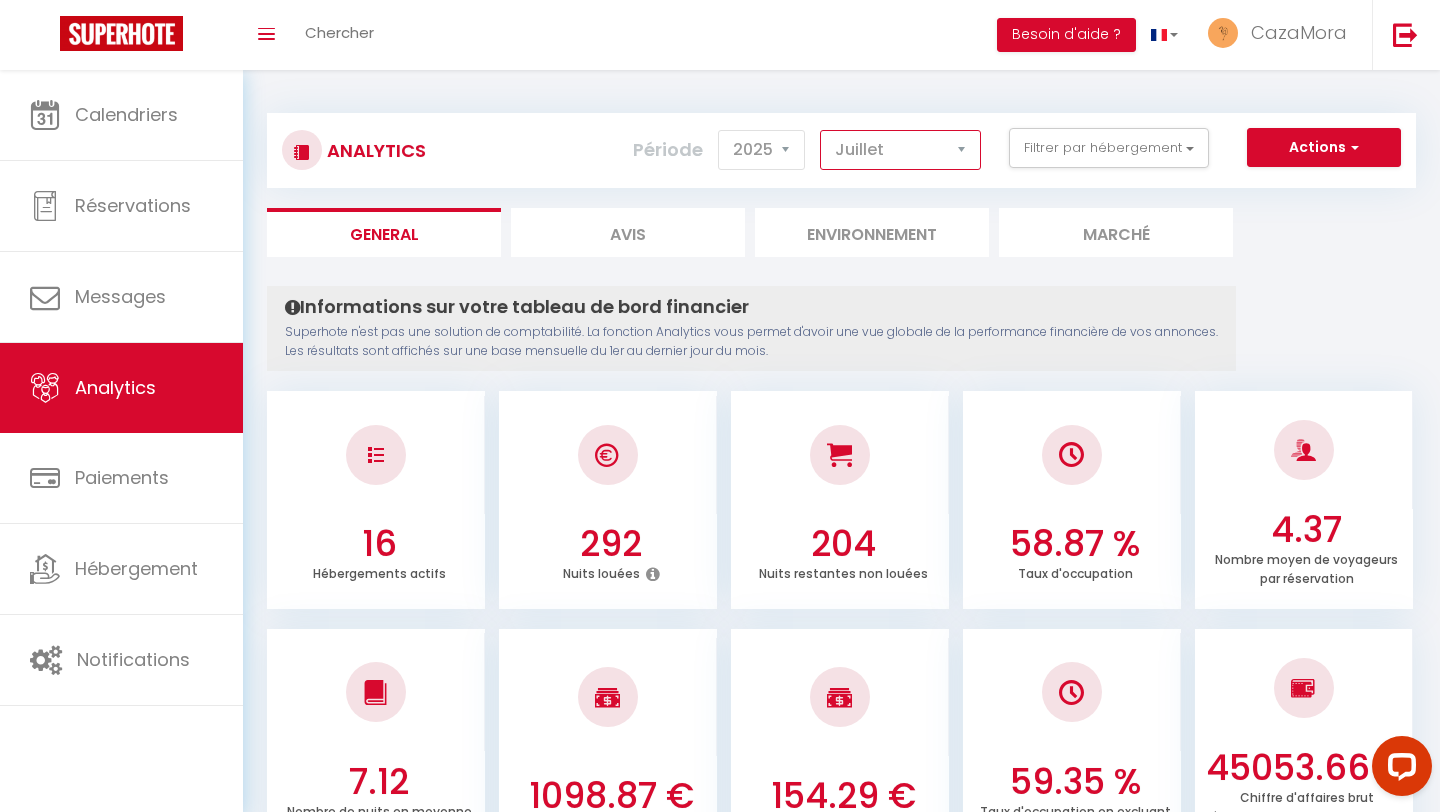 click on "Janvier   Février   Mars   Avril   Mai   Juin   Juillet   Août   Septembre   Octobre   Novembre   Décembre" at bounding box center [900, 150] 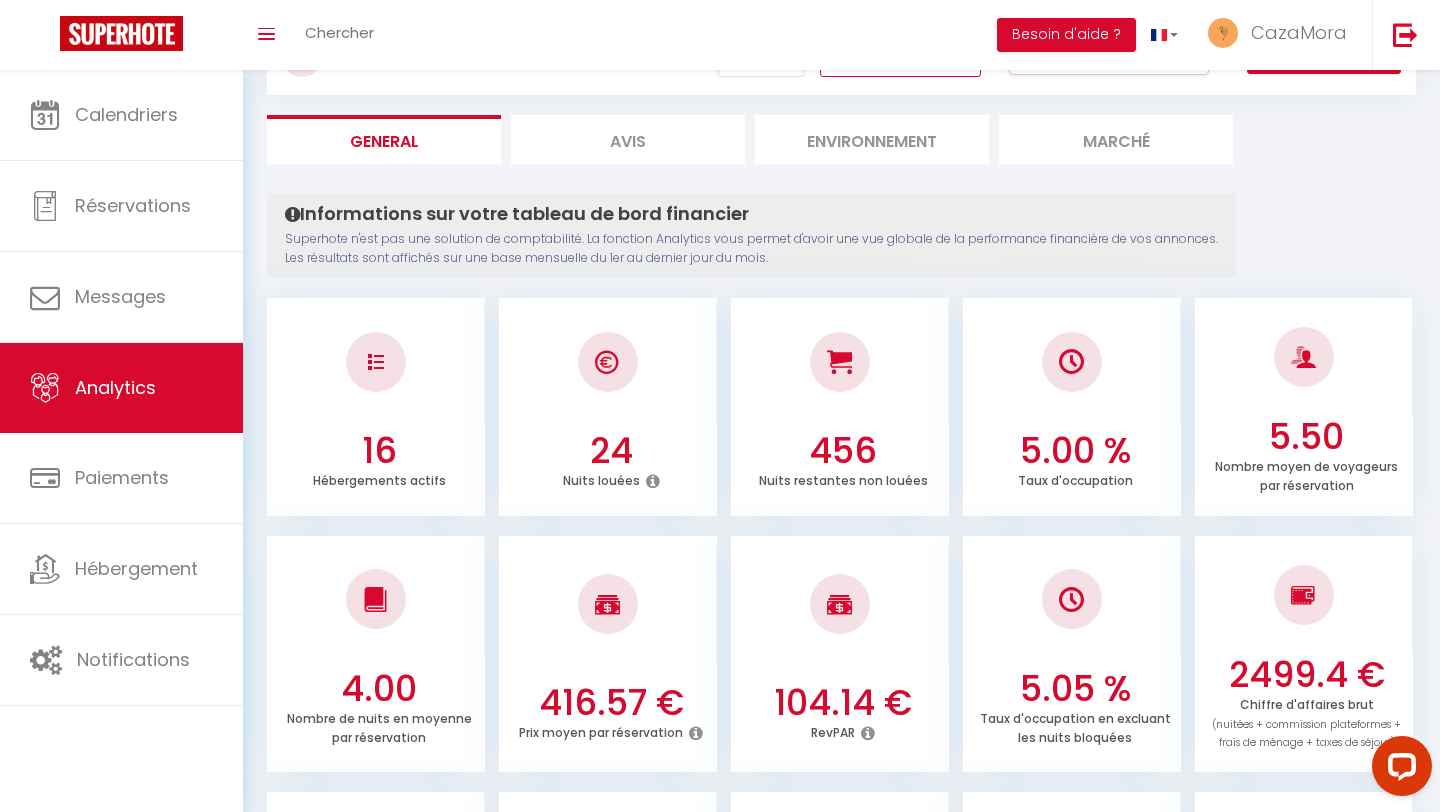 scroll, scrollTop: 0, scrollLeft: 0, axis: both 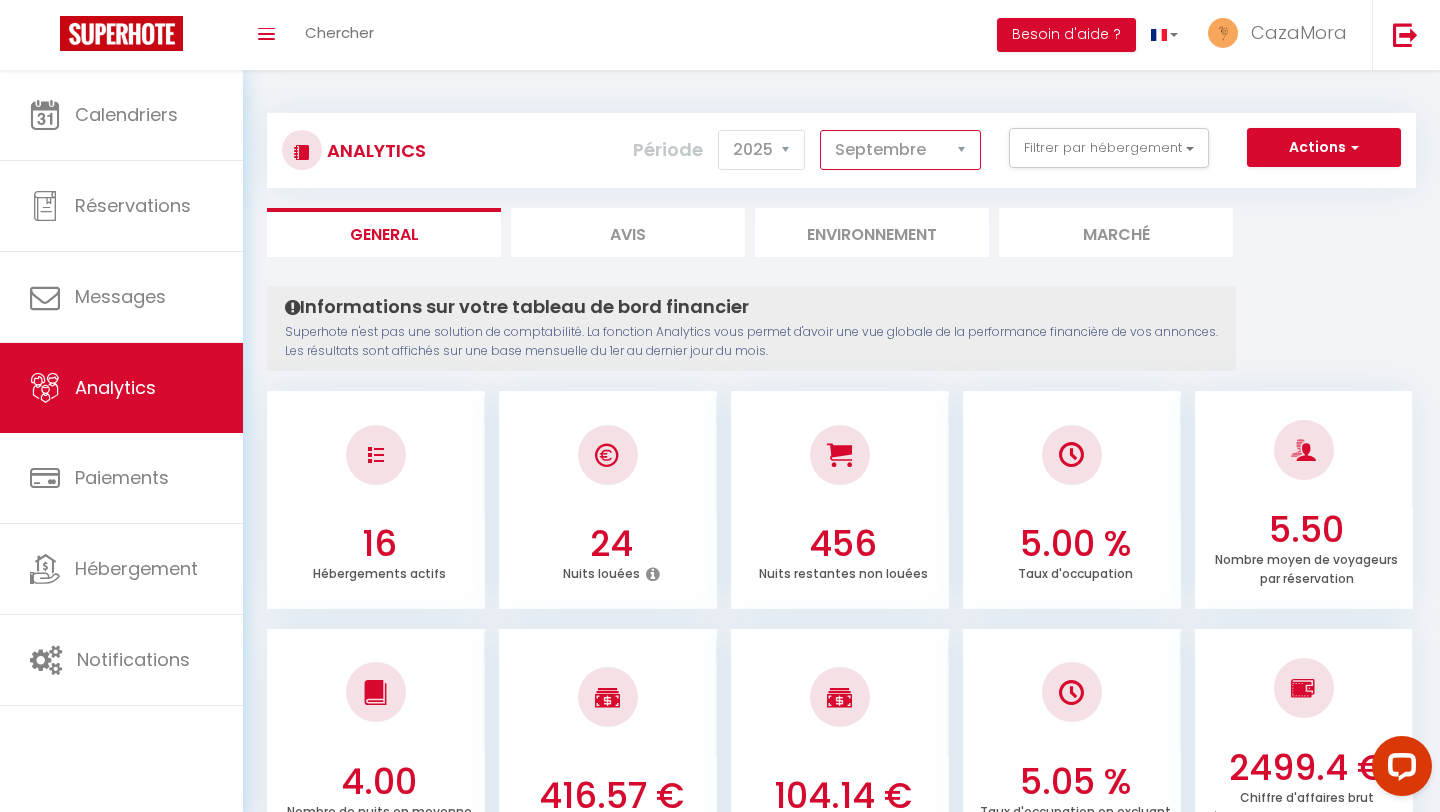 click on "Janvier   Février   Mars   Avril   Mai   Juin   Juillet   Août   Septembre   Octobre   Novembre   Décembre" at bounding box center [900, 150] 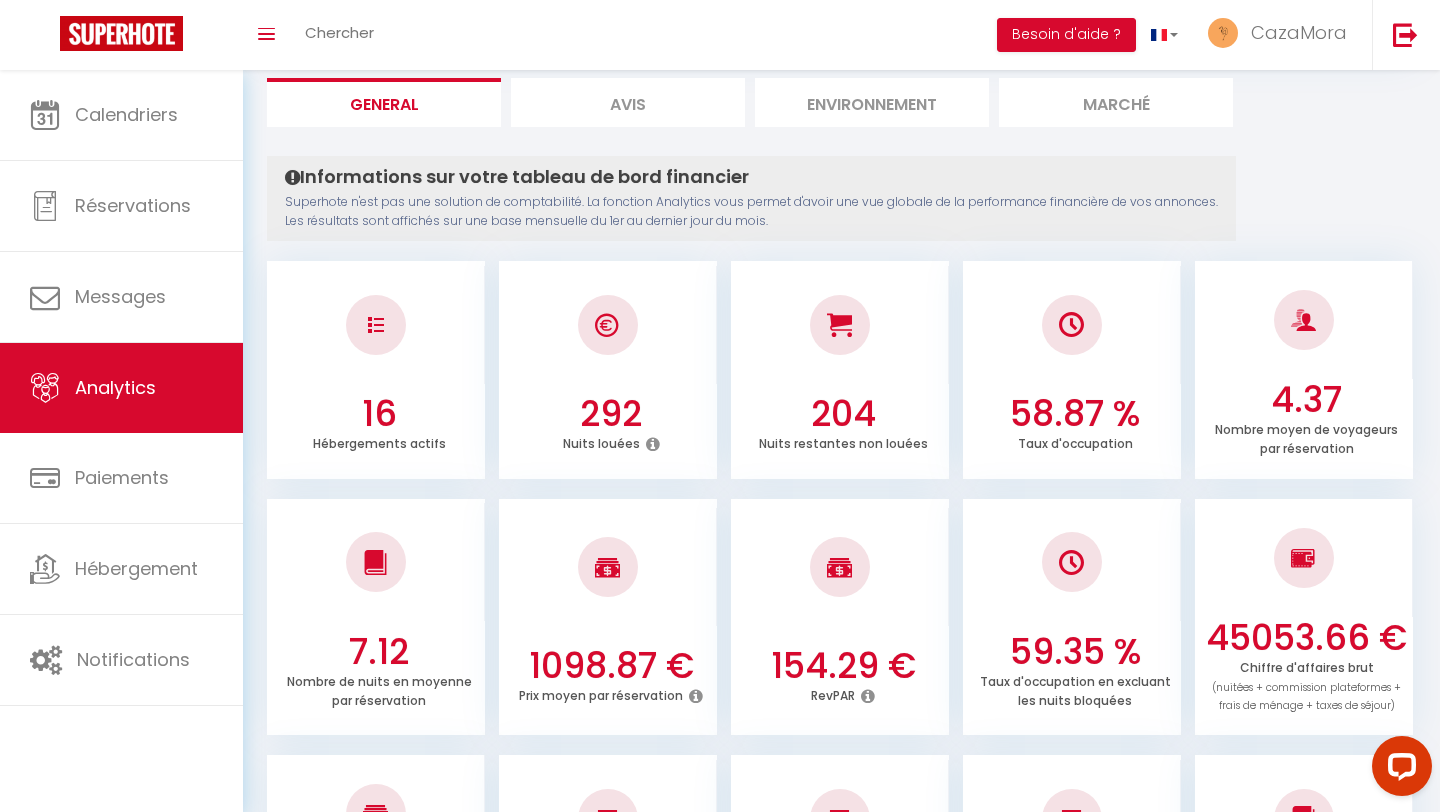 scroll, scrollTop: 154, scrollLeft: 0, axis: vertical 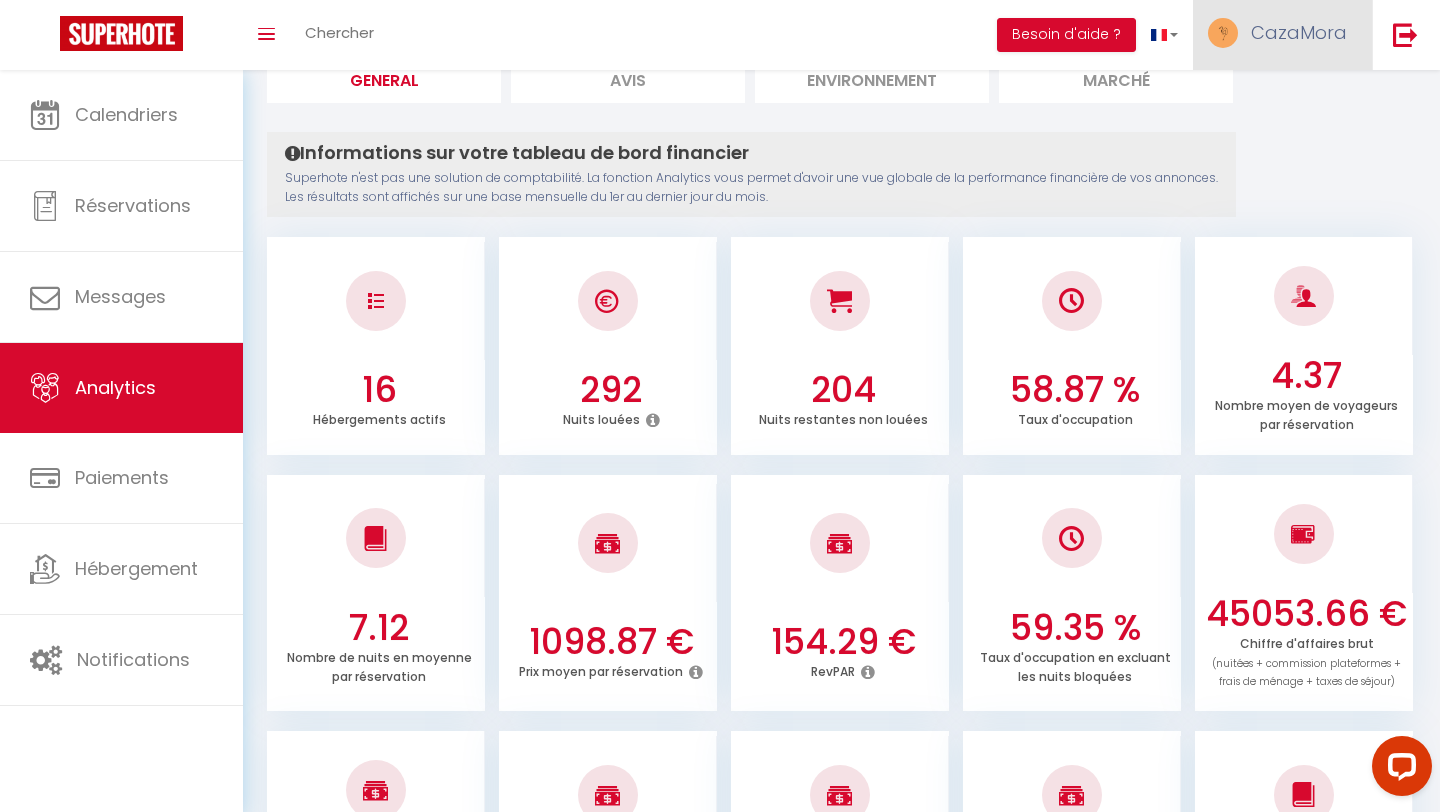 click on "CazaMora" at bounding box center (1299, 32) 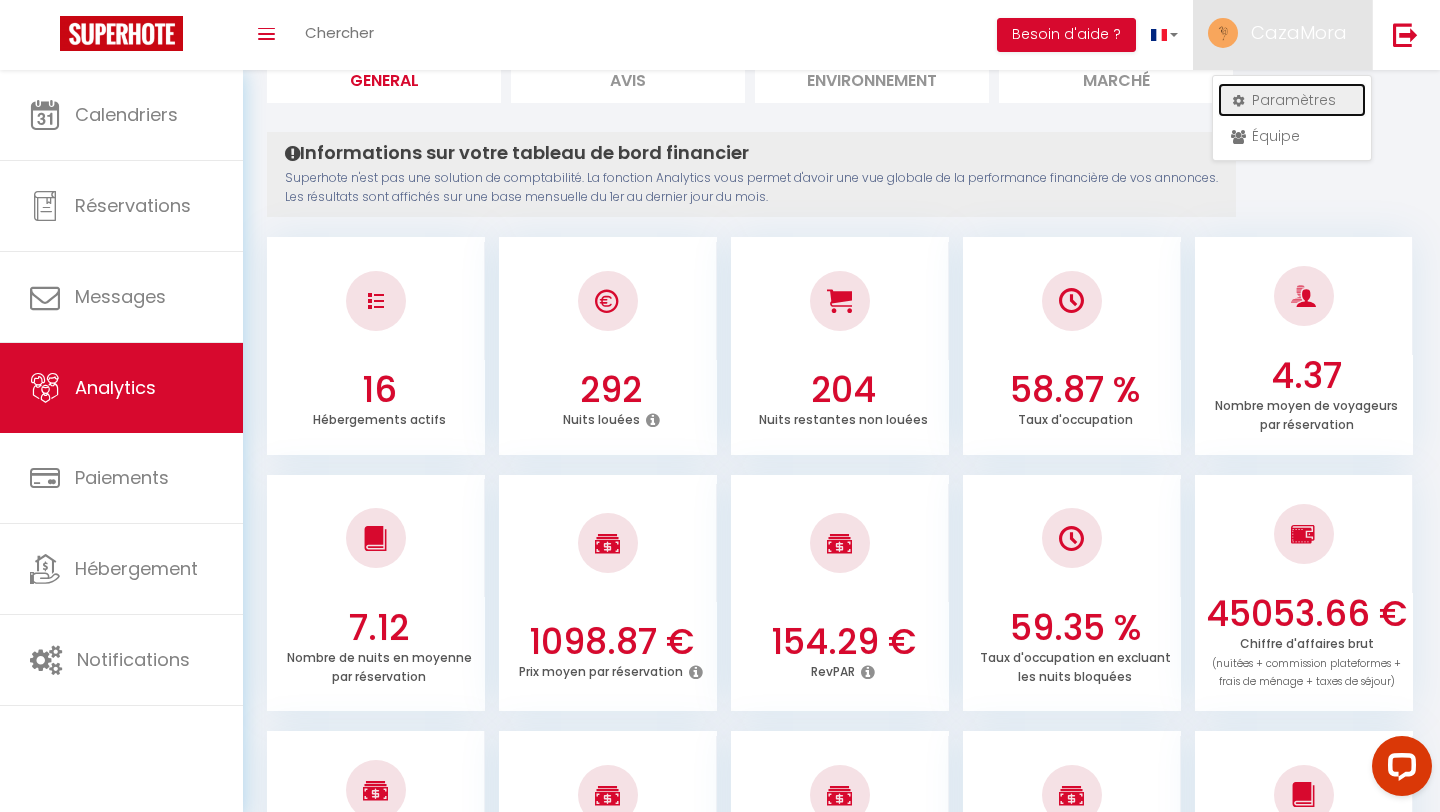 click on "Paramètres" at bounding box center (1292, 100) 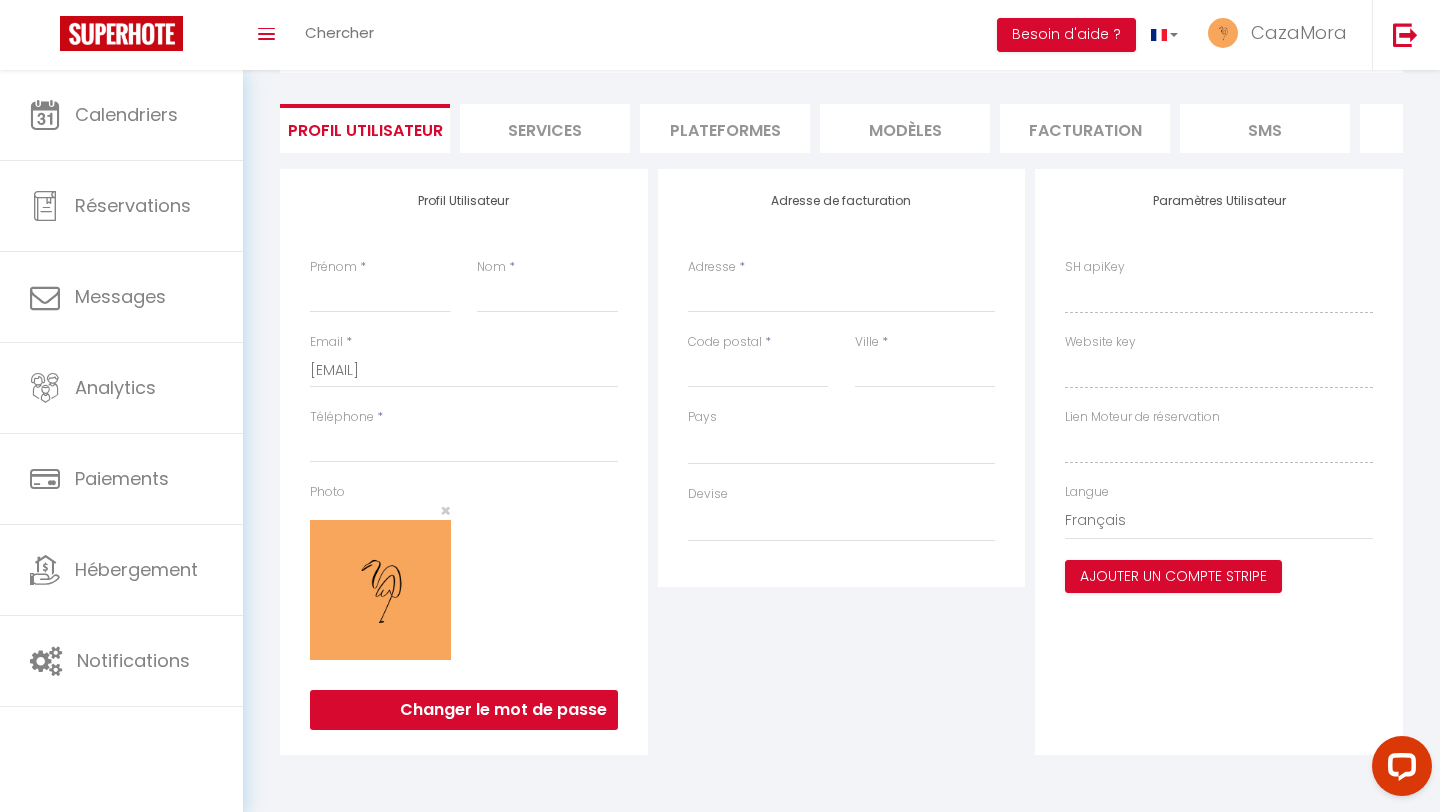 scroll, scrollTop: 118, scrollLeft: 0, axis: vertical 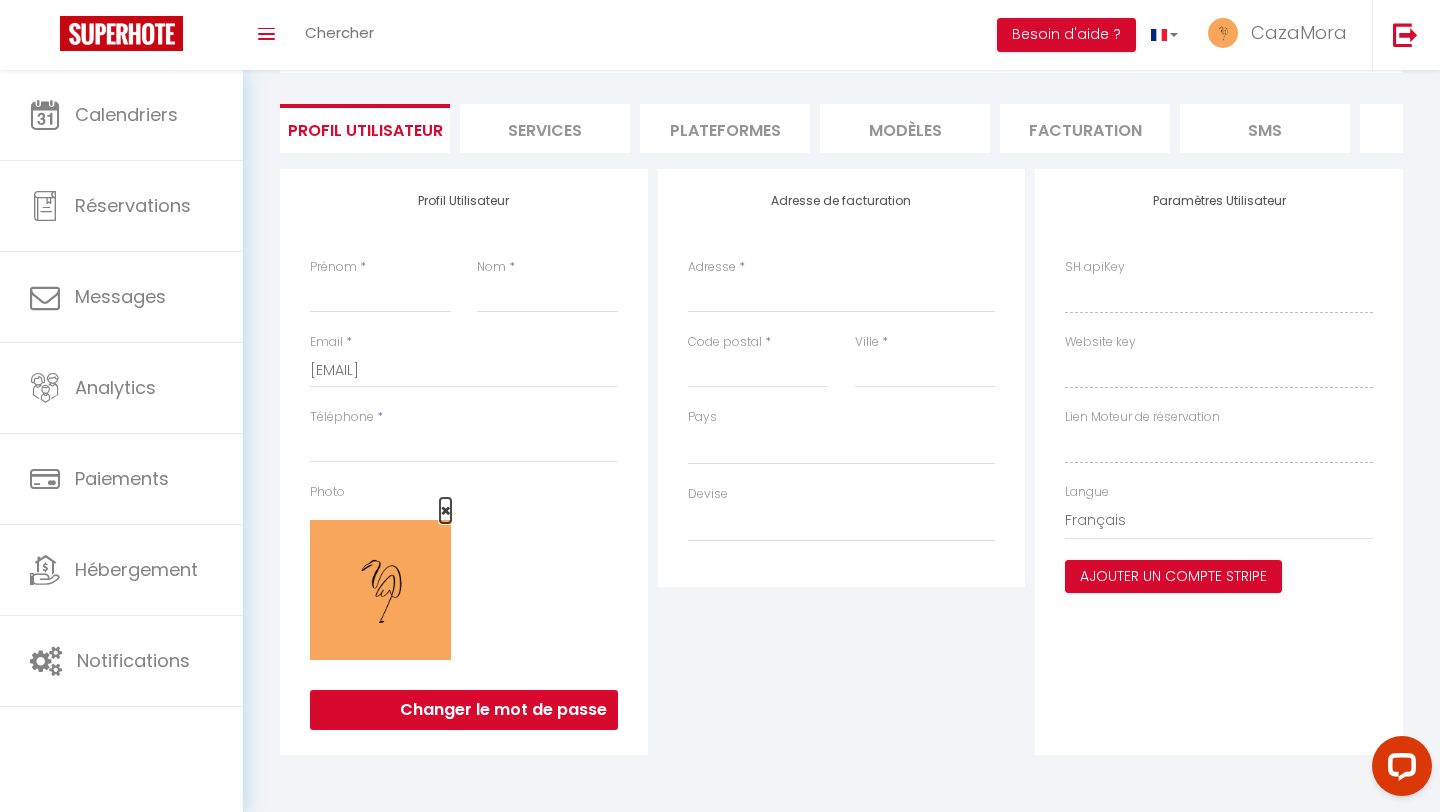 click on "×" at bounding box center (445, 510) 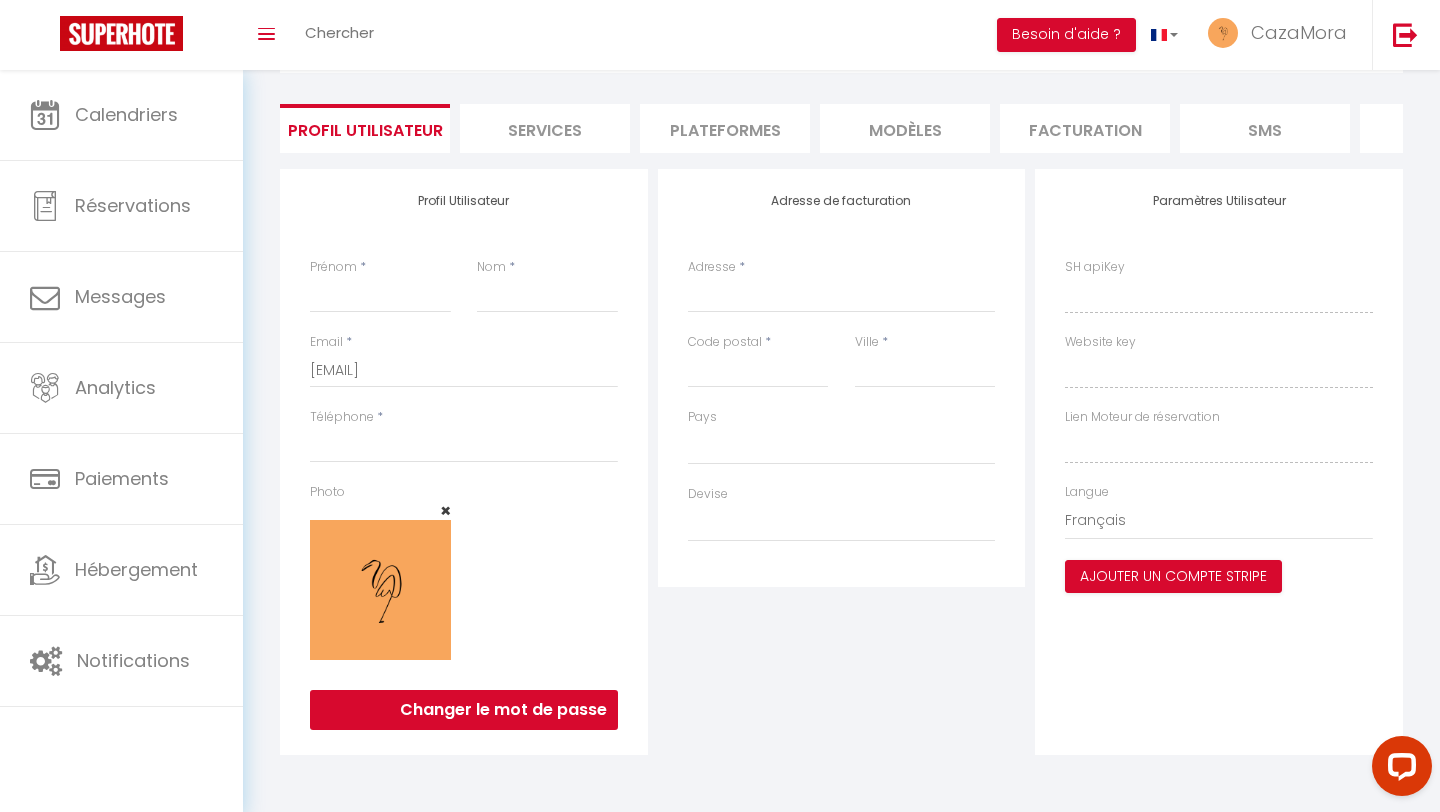 scroll, scrollTop: 70, scrollLeft: 0, axis: vertical 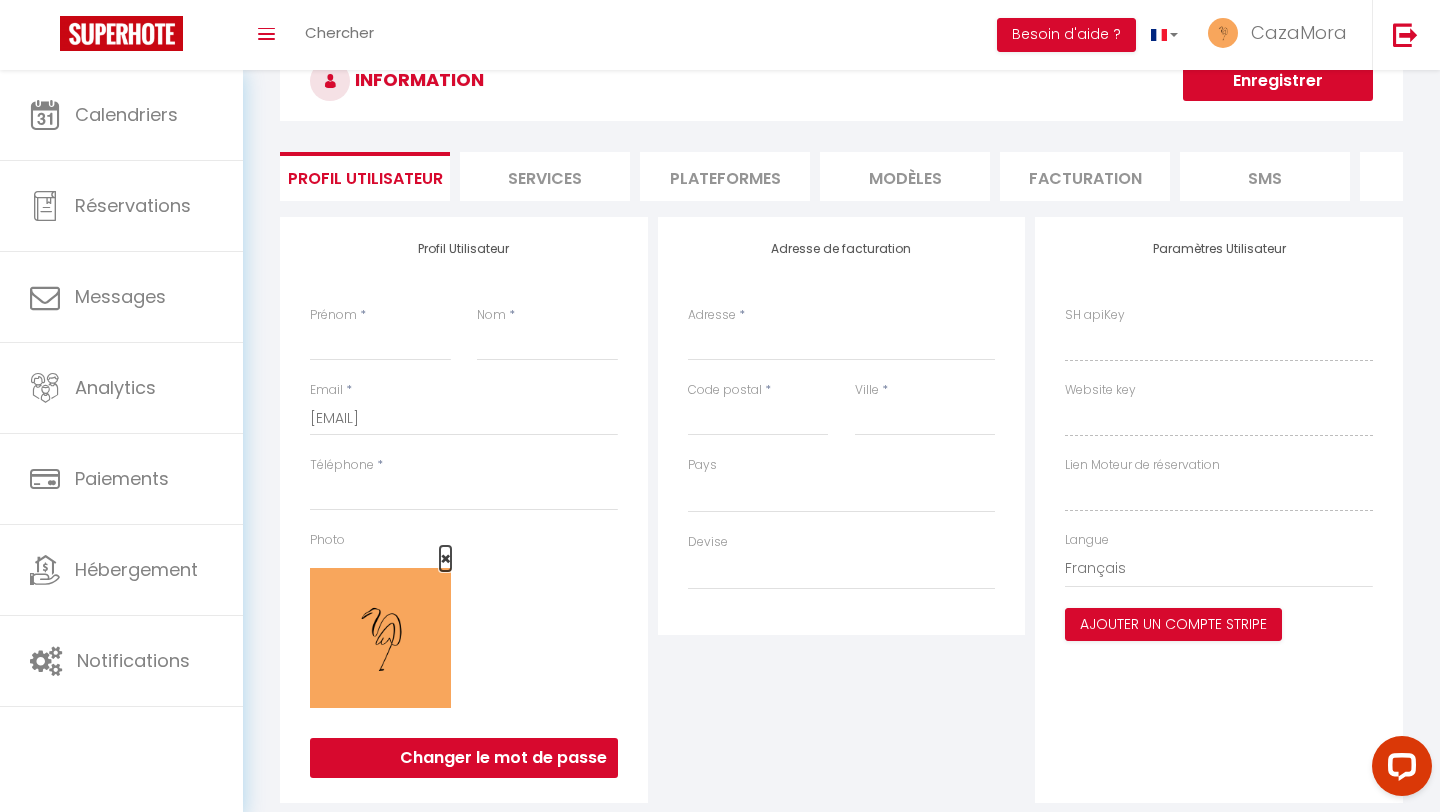 click on "×" at bounding box center [445, 558] 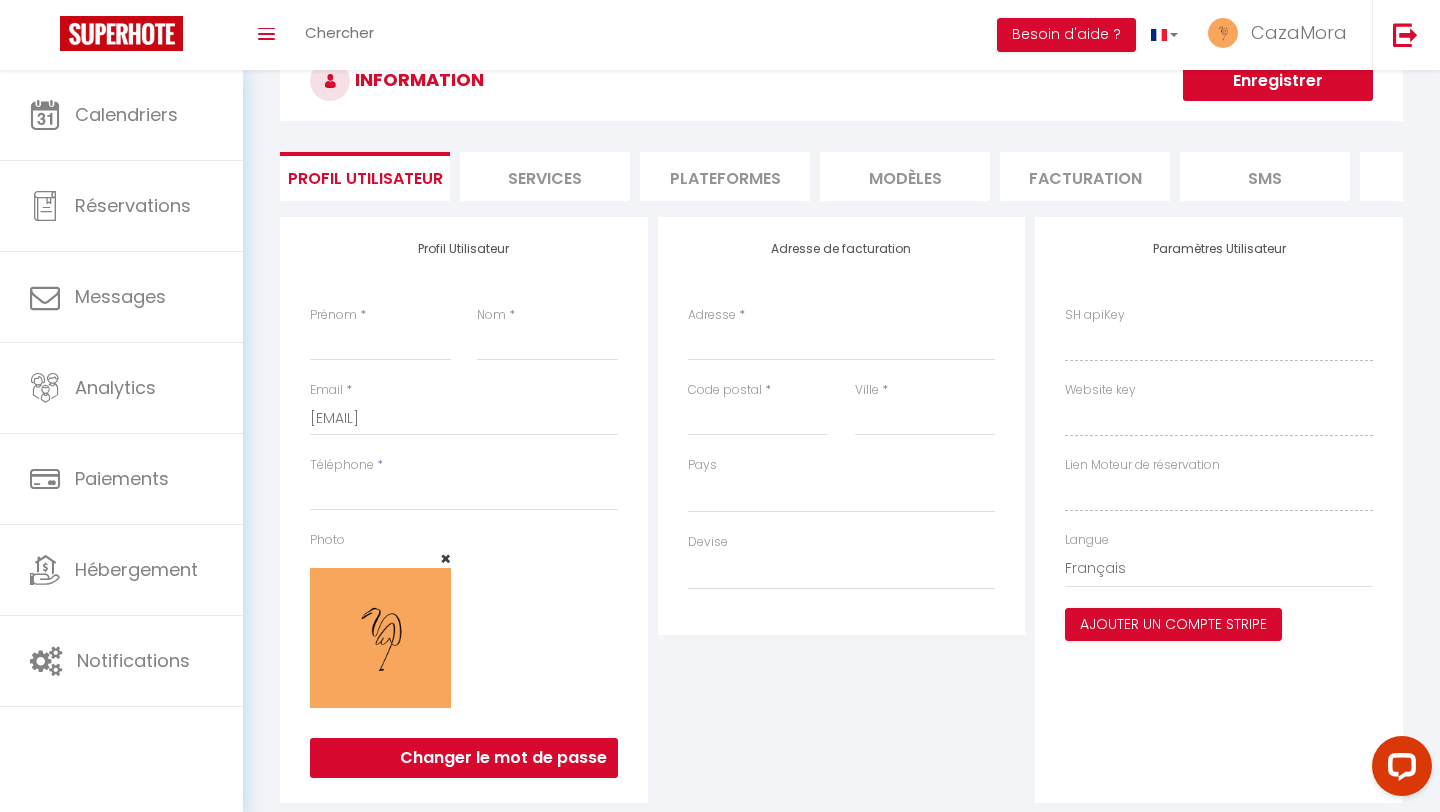 scroll, scrollTop: 53, scrollLeft: 0, axis: vertical 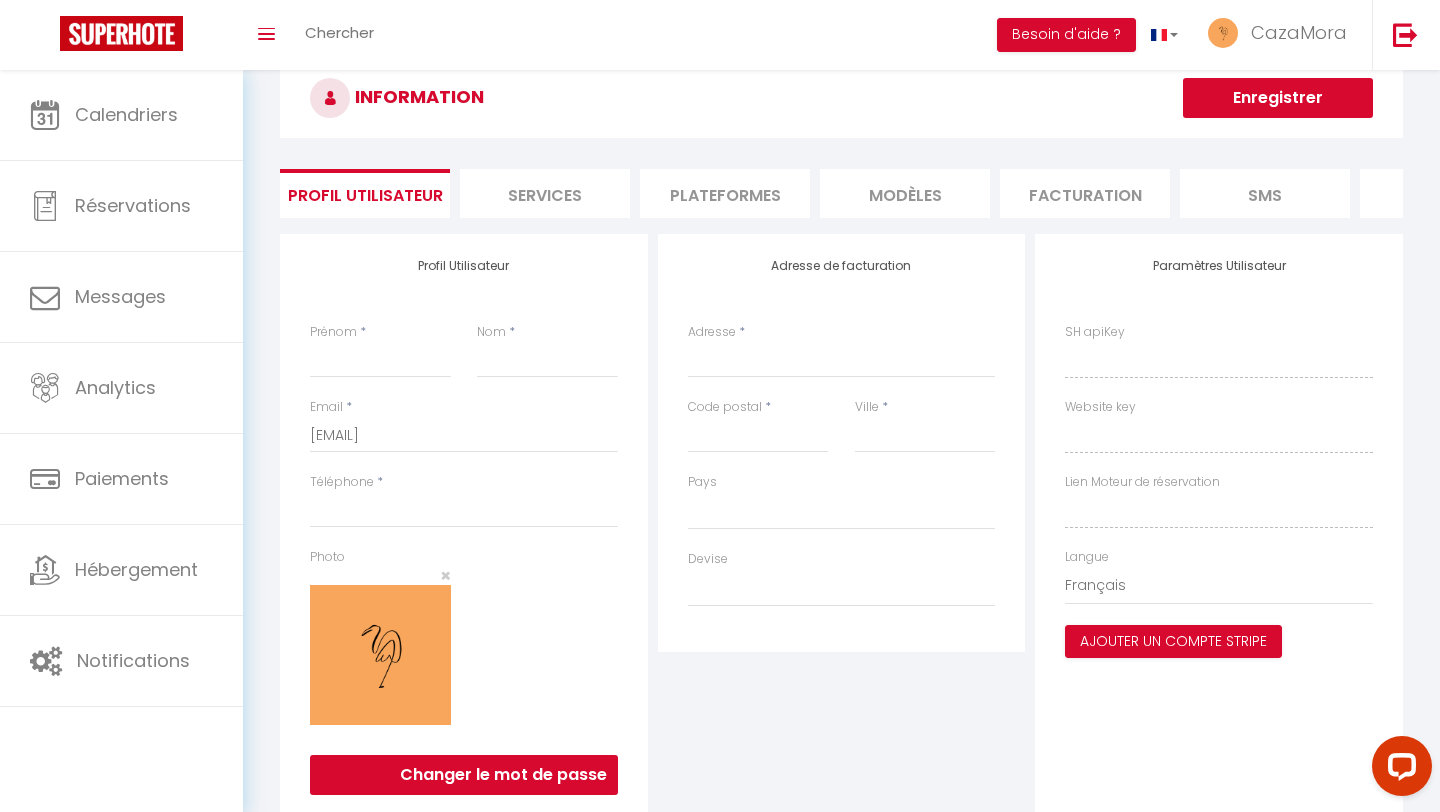 click at bounding box center [380, 655] 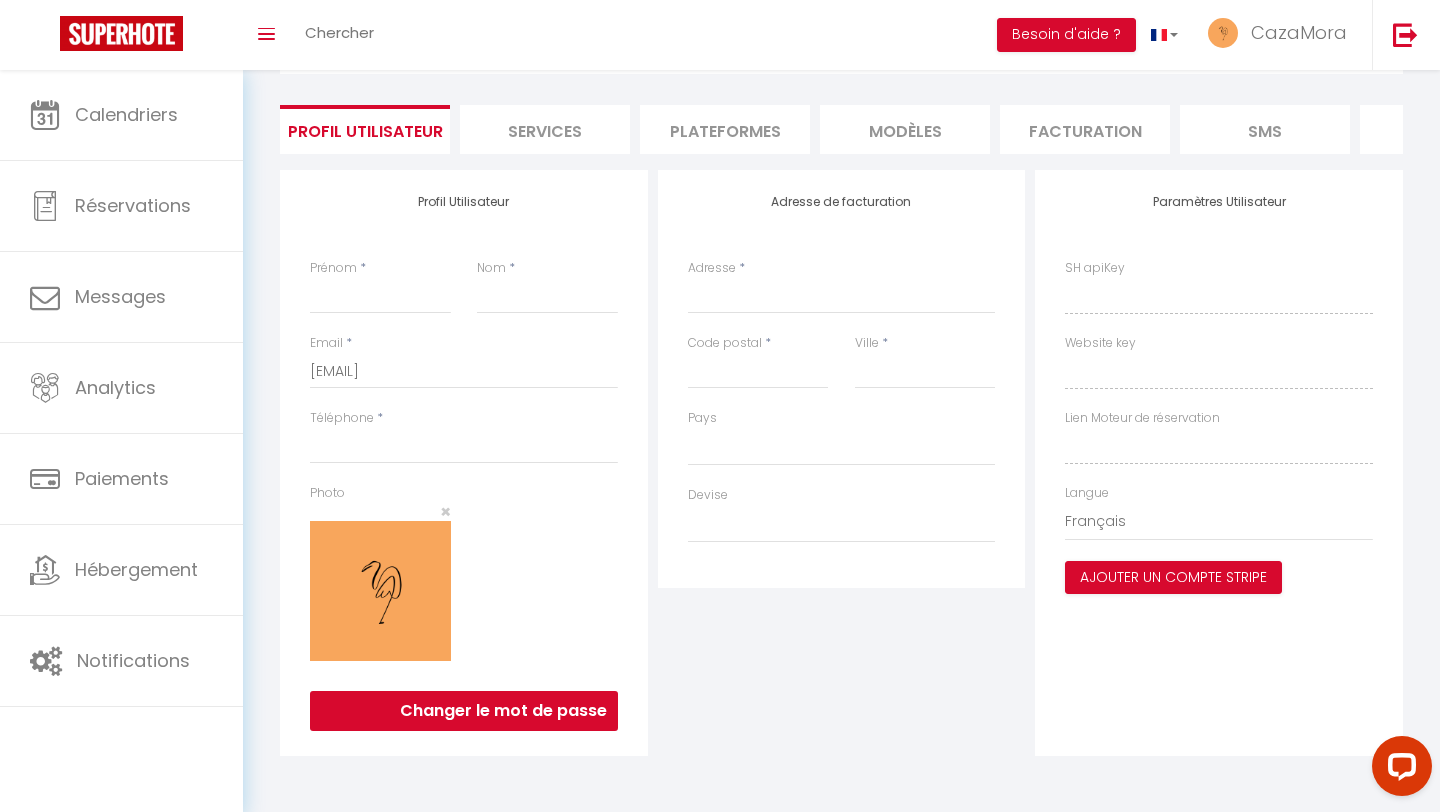 scroll, scrollTop: 118, scrollLeft: 0, axis: vertical 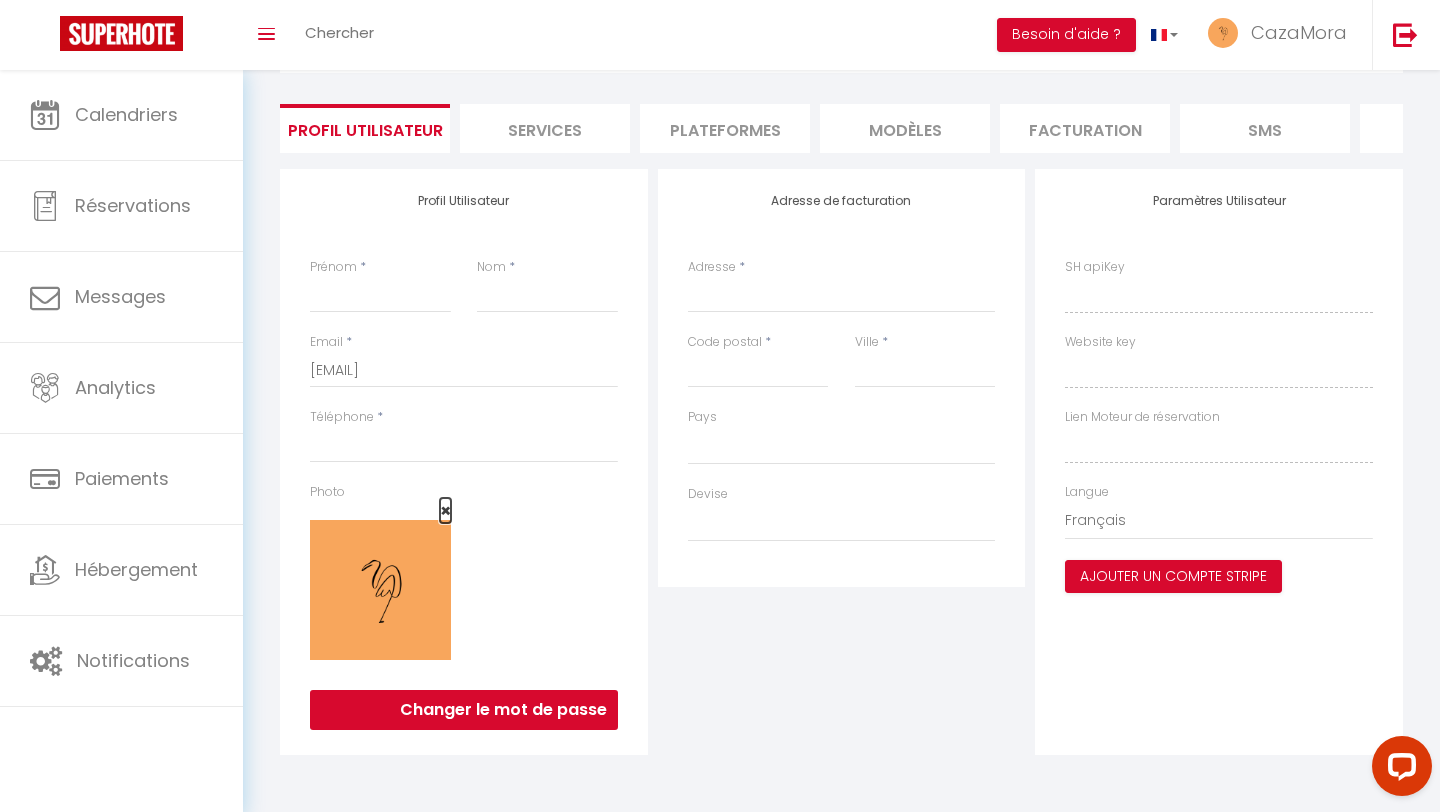click on "×" at bounding box center [445, 510] 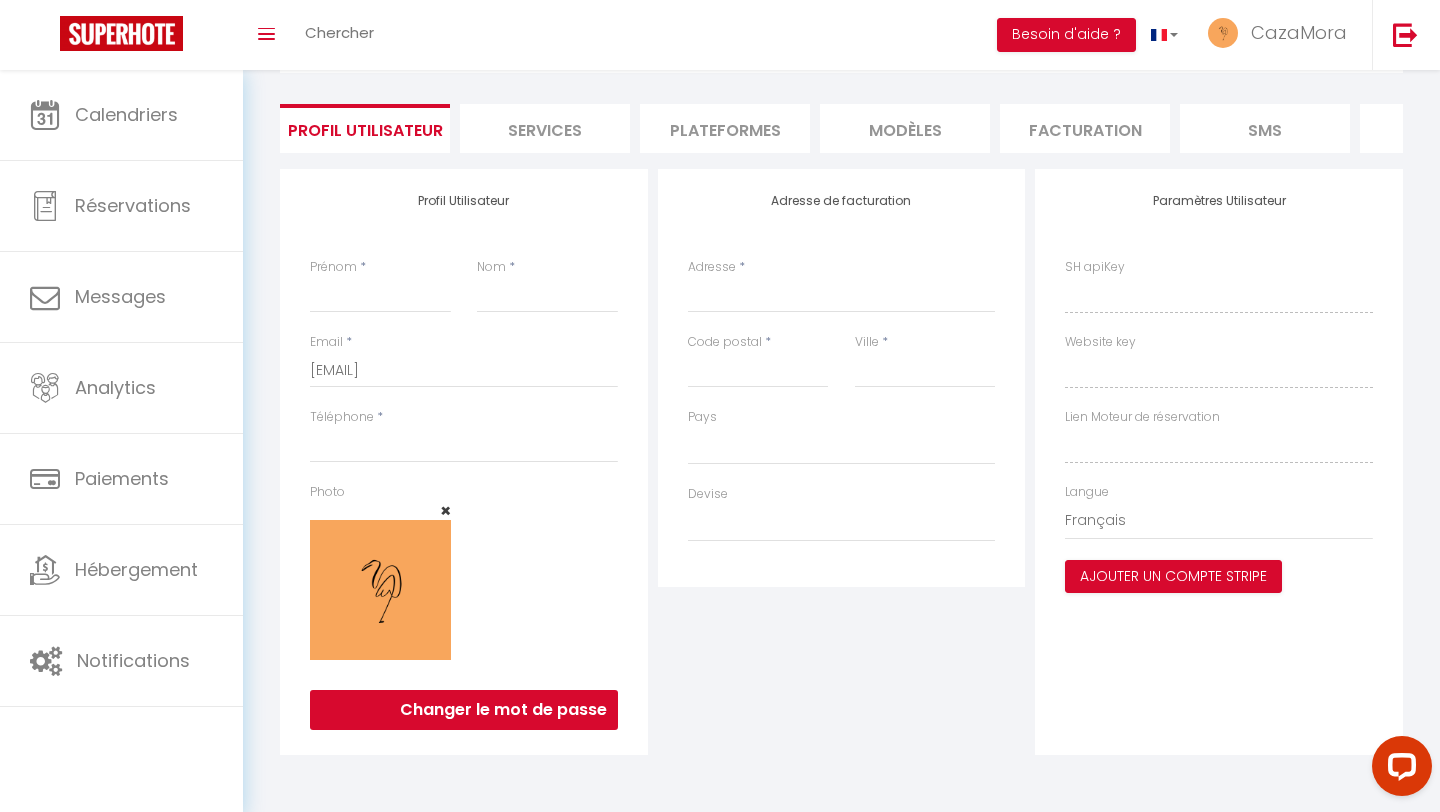 scroll, scrollTop: 70, scrollLeft: 0, axis: vertical 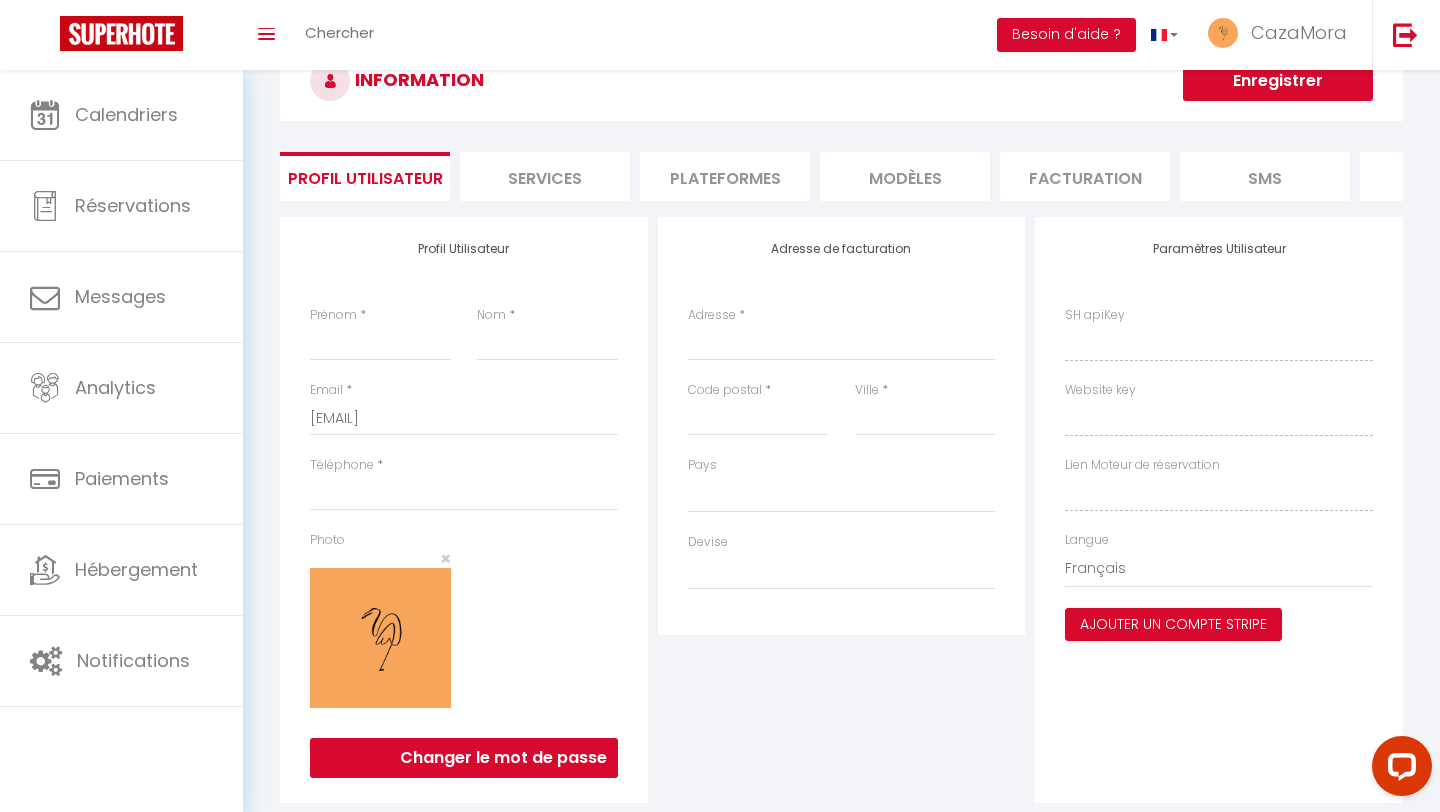 click on "Services" at bounding box center (545, 176) 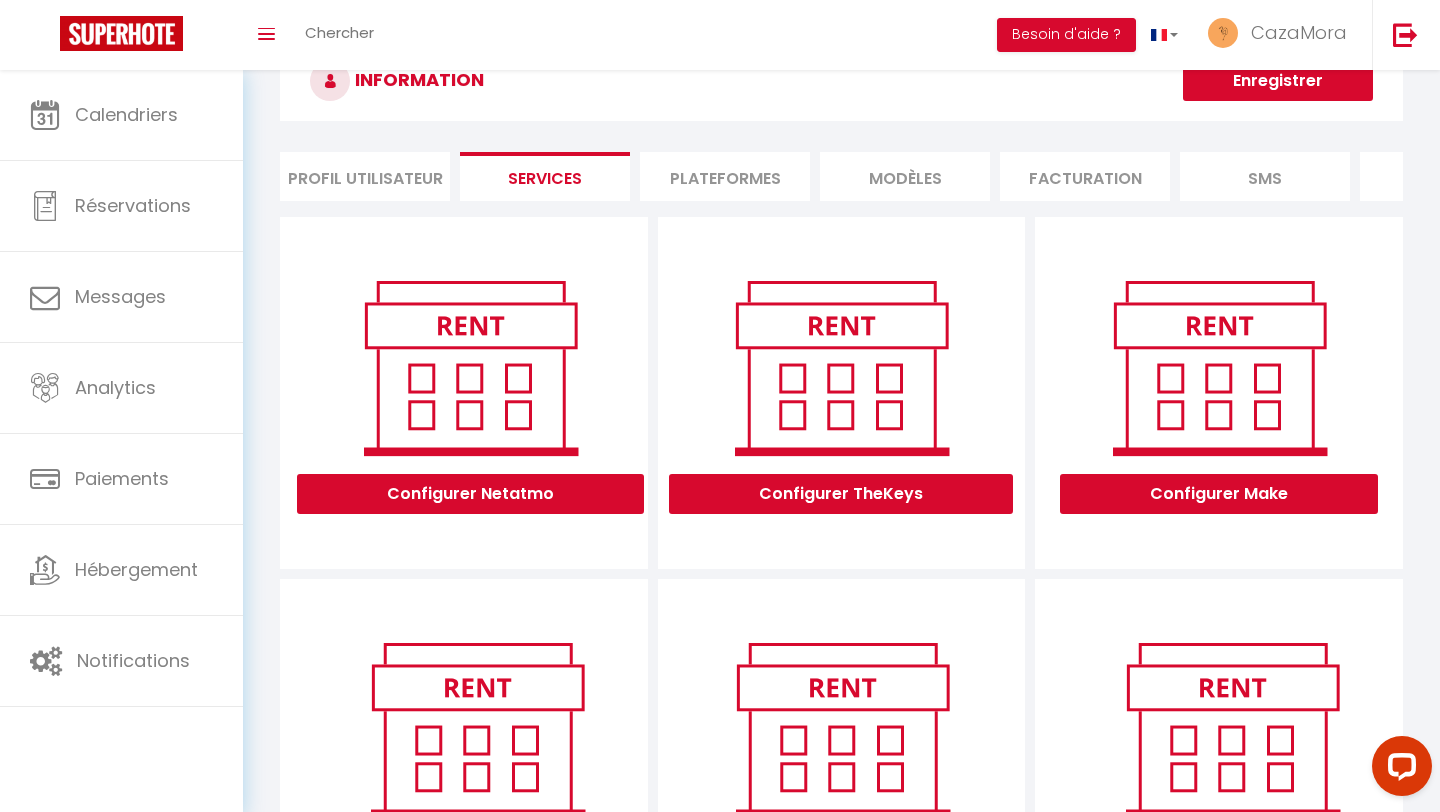 click on "Plateformes" at bounding box center [725, 176] 